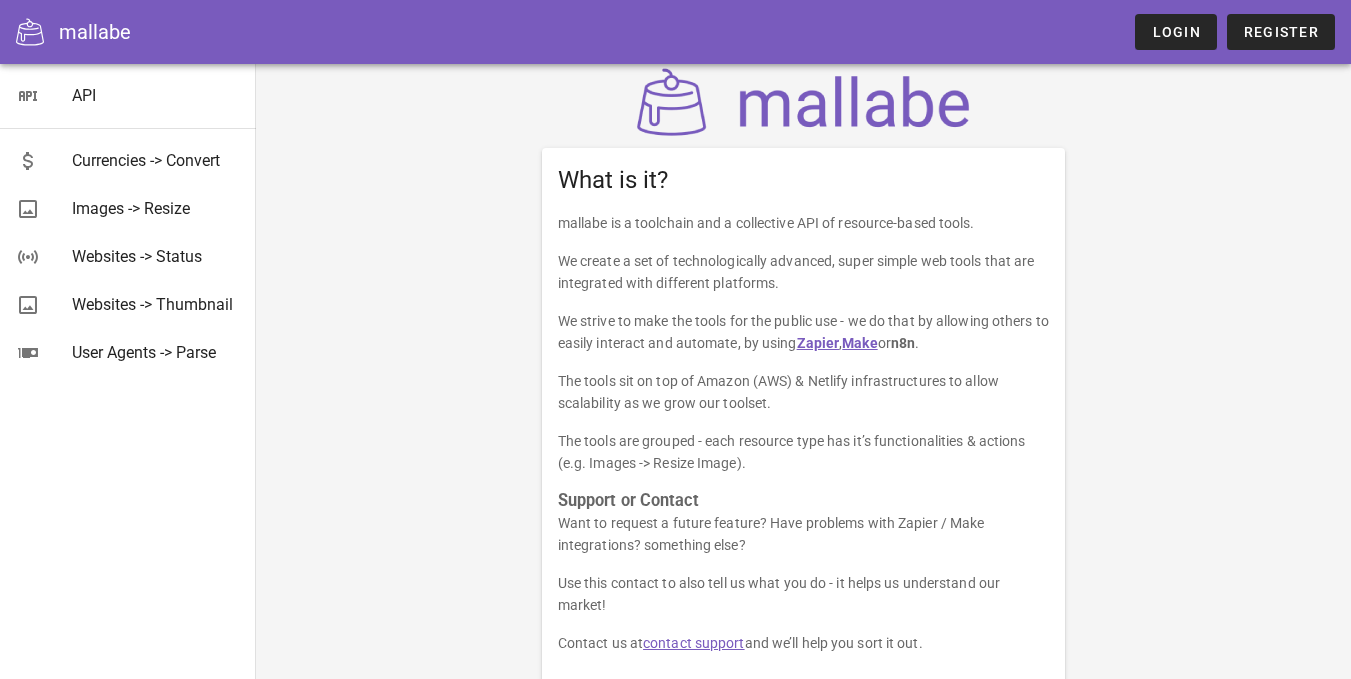 scroll, scrollTop: 0, scrollLeft: 0, axis: both 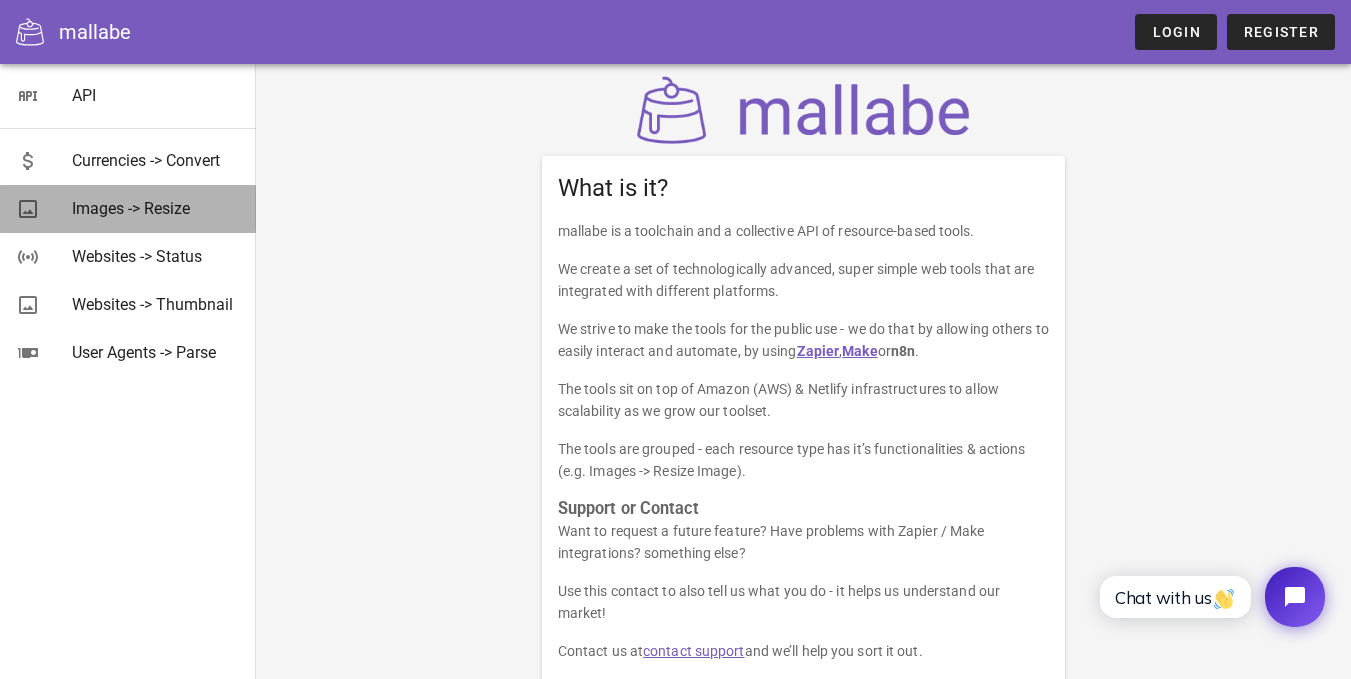 click on "Images -> Resize" at bounding box center (156, 208) 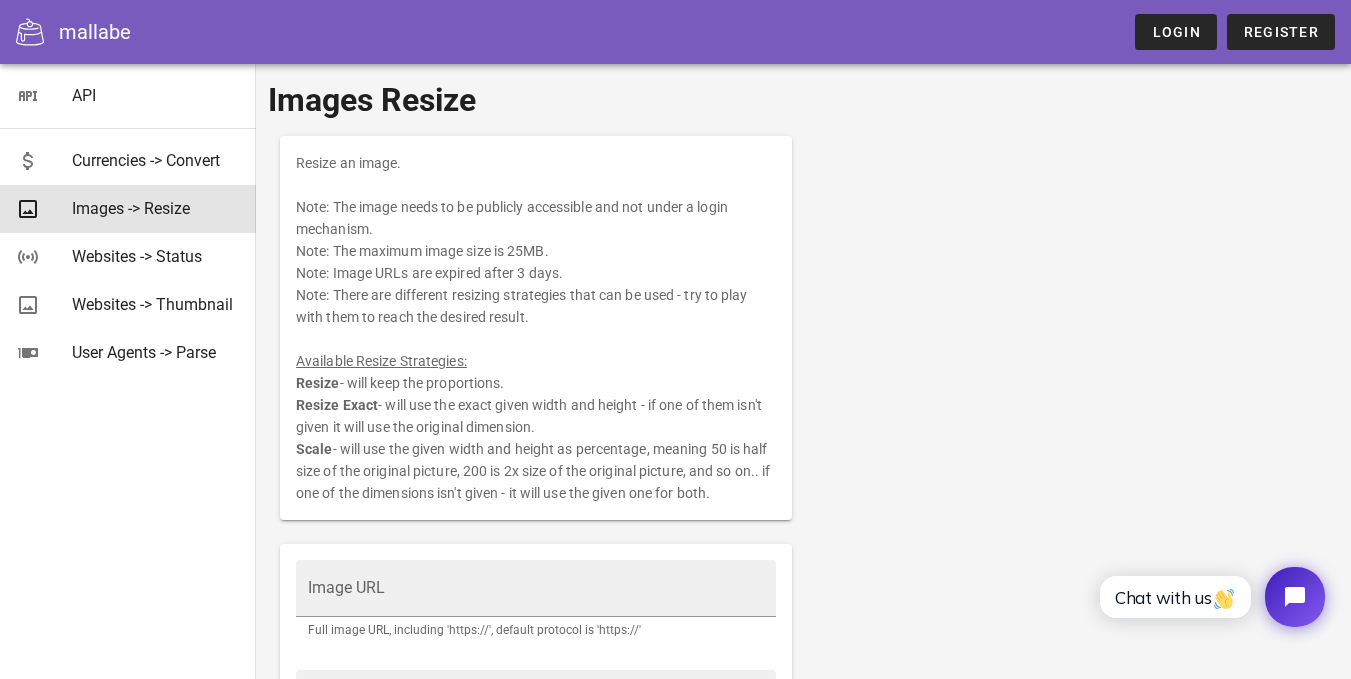 scroll, scrollTop: 459, scrollLeft: 0, axis: vertical 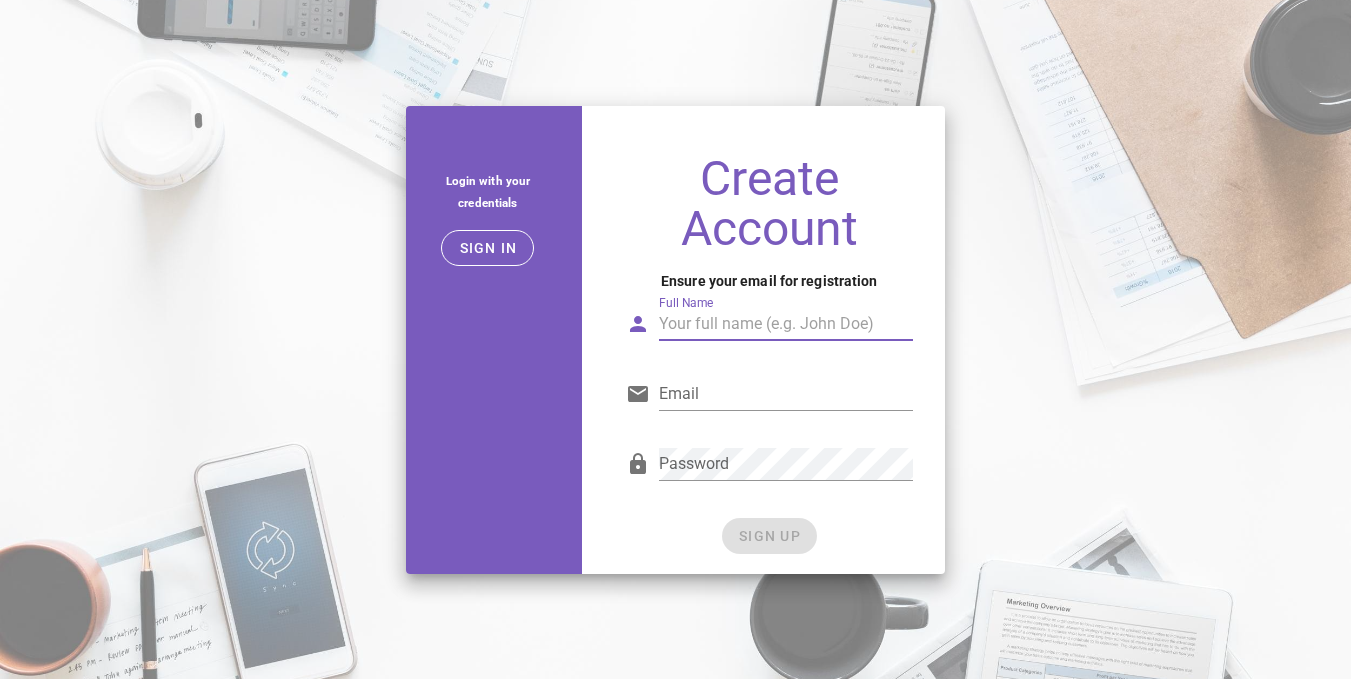 click on "Full Name" at bounding box center [786, 324] 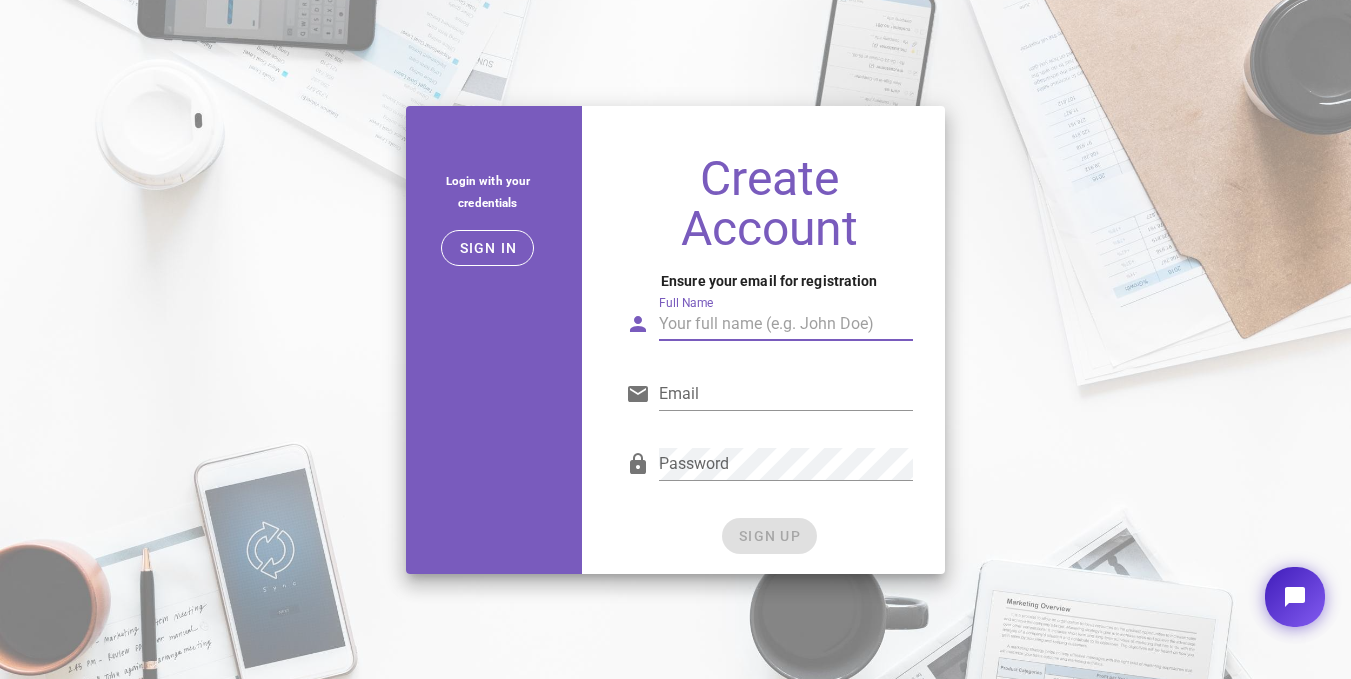 scroll, scrollTop: 0, scrollLeft: 0, axis: both 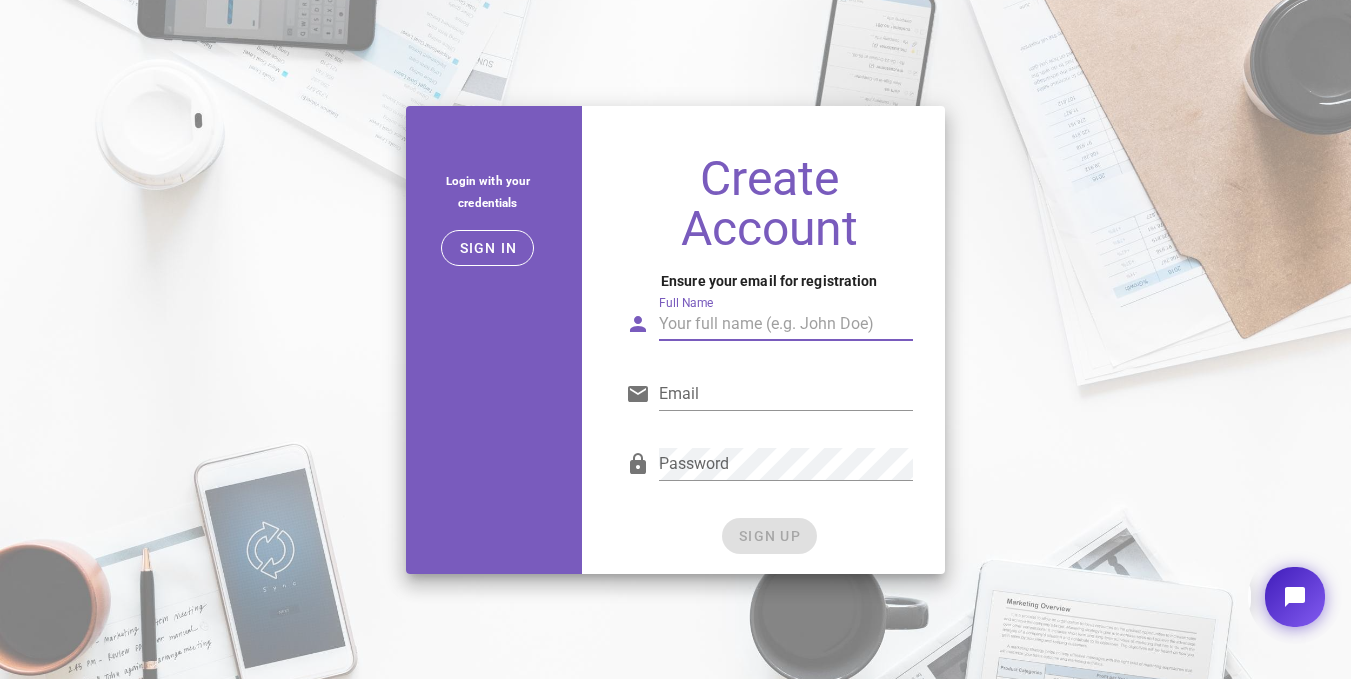 type on "[PERSON_NAME]" 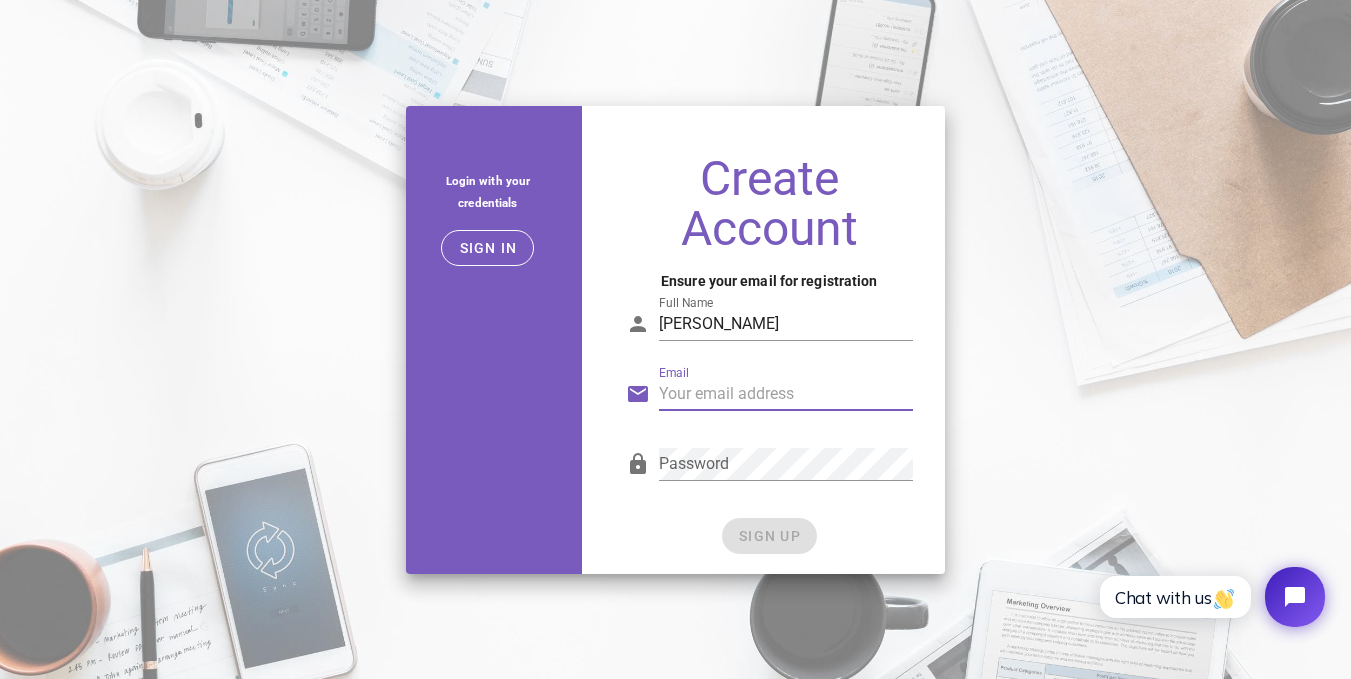 click on "Email" at bounding box center (786, 394) 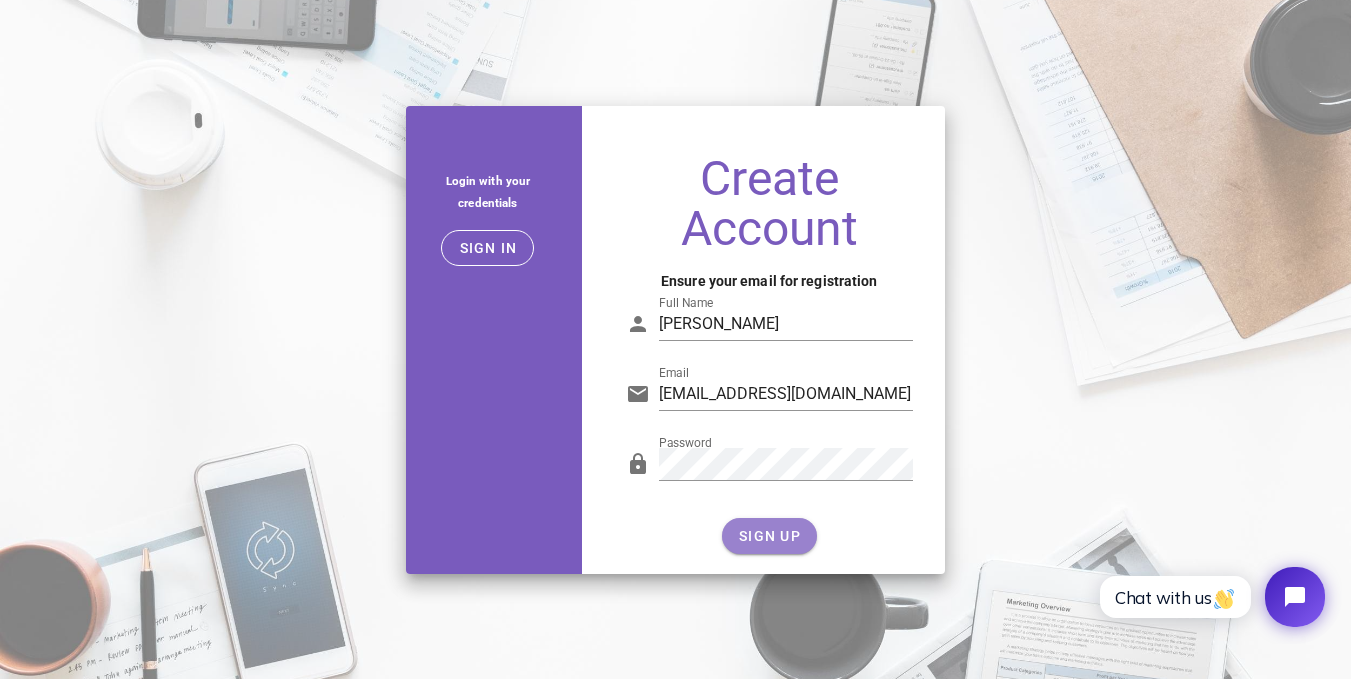 click on "SIGN UP" at bounding box center [769, 536] 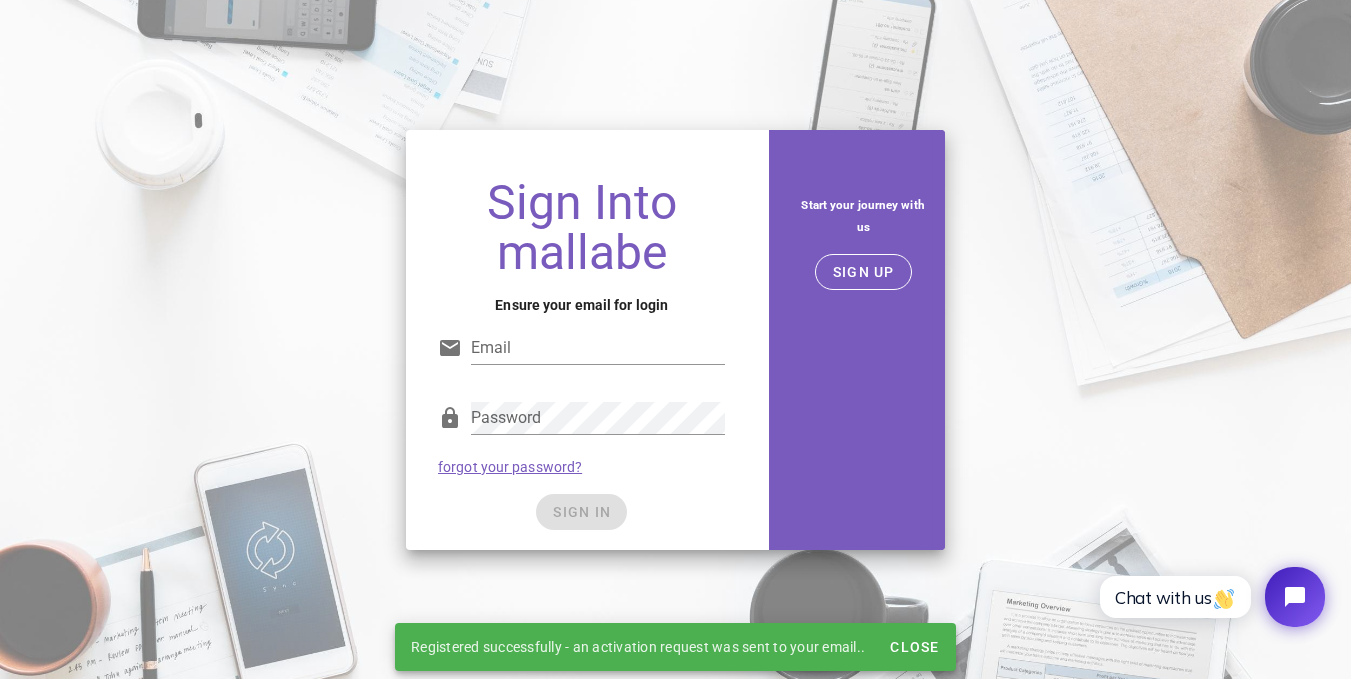 type on "ammarhot1124@gmail.com" 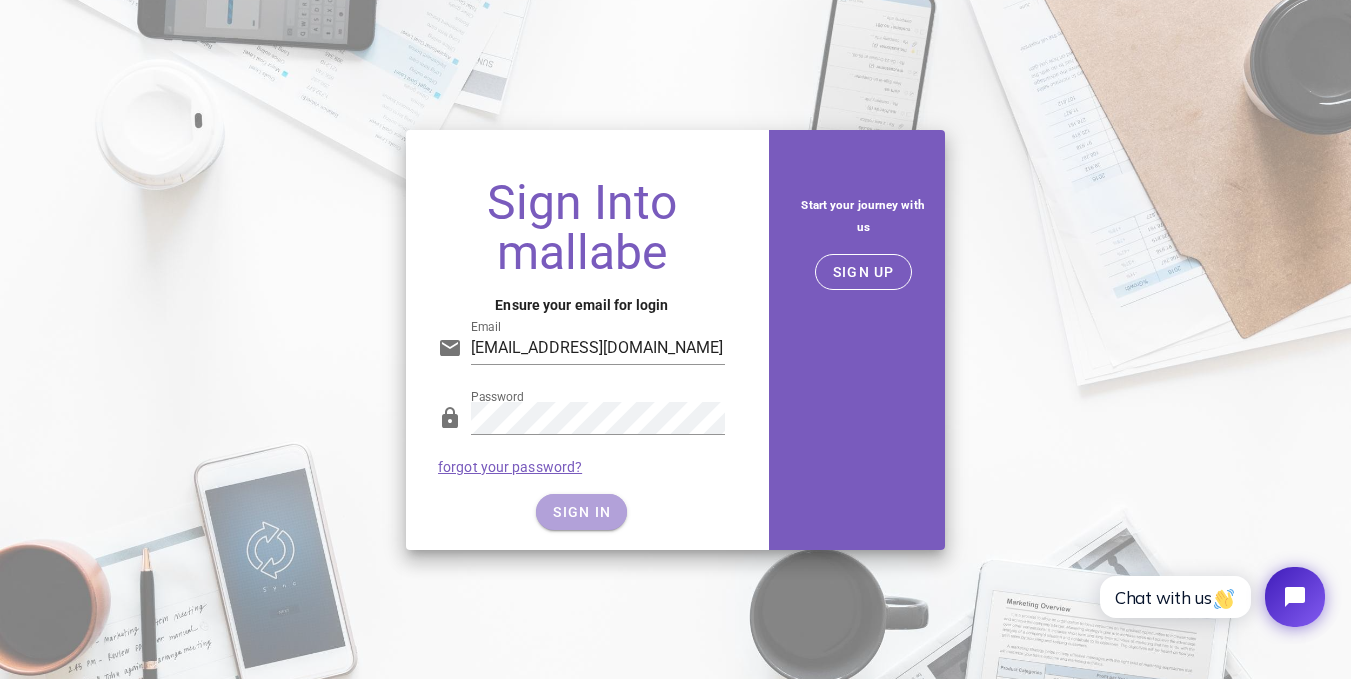 click on "SIGN IN" at bounding box center [581, 512] 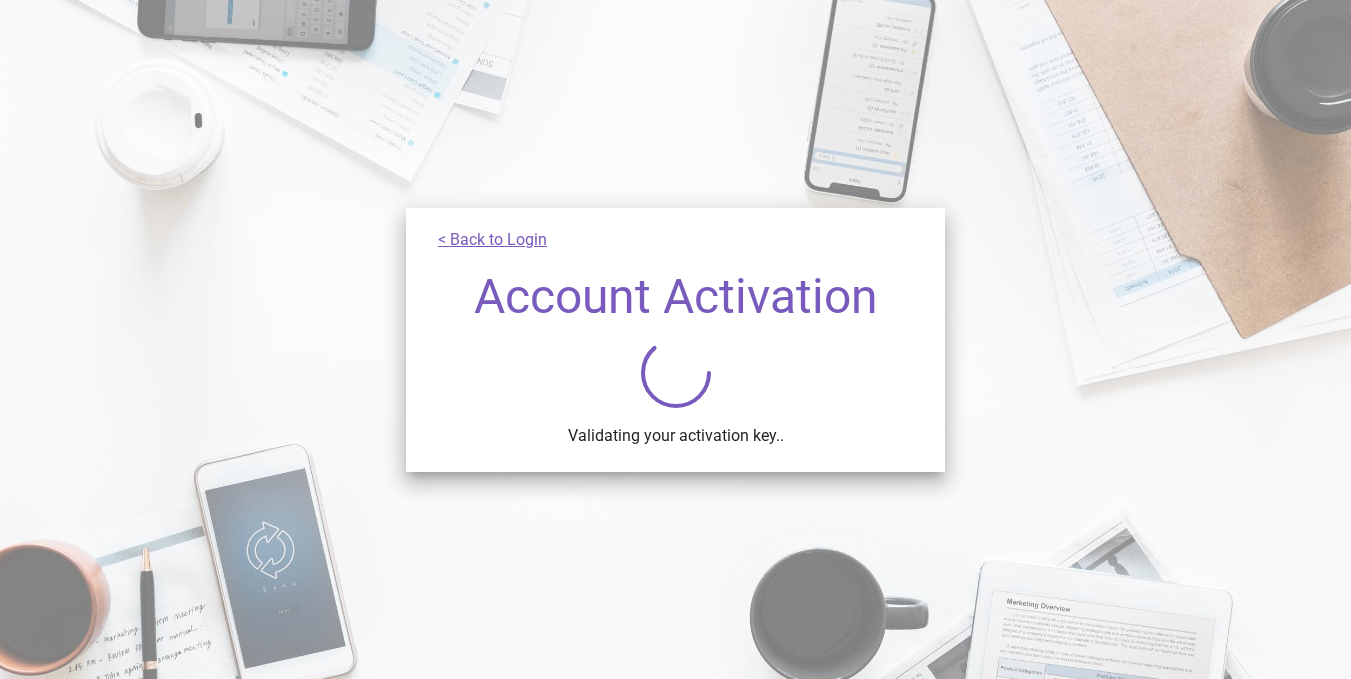 scroll, scrollTop: 0, scrollLeft: 0, axis: both 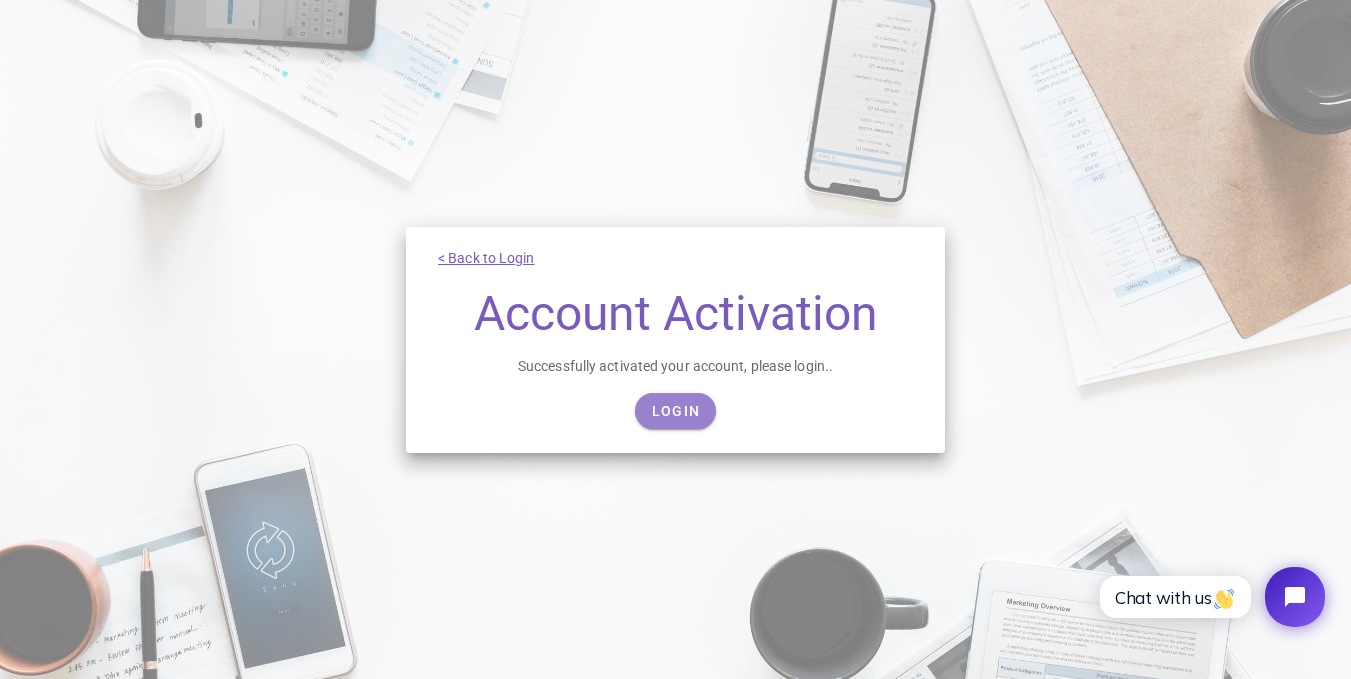 click on "Login" at bounding box center [675, 411] 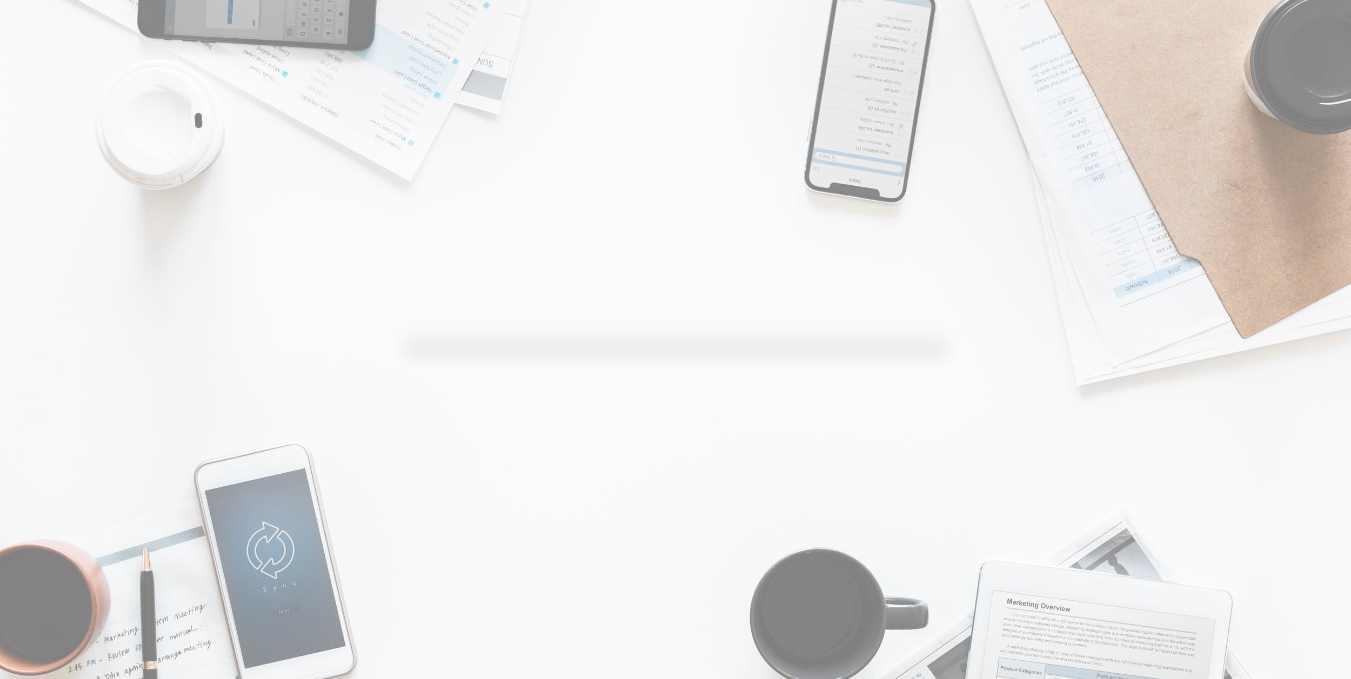 scroll, scrollTop: 0, scrollLeft: 0, axis: both 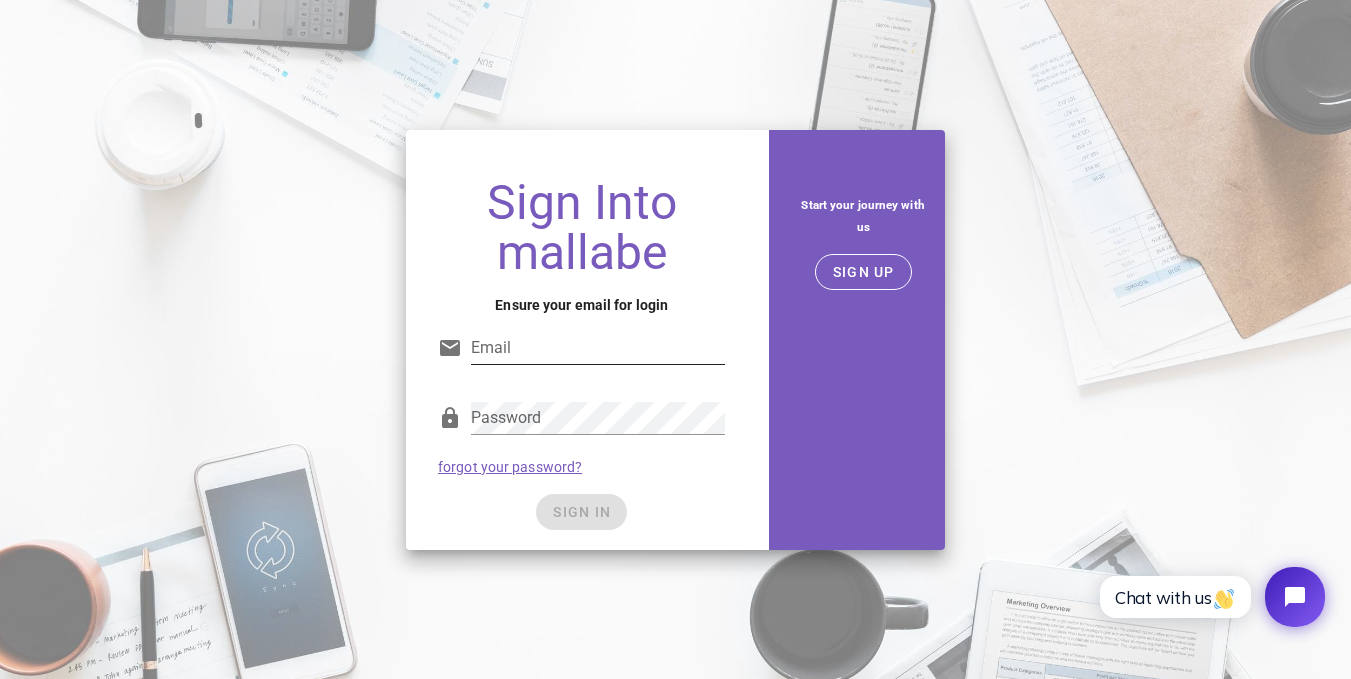 type on "[EMAIL_ADDRESS][DOMAIN_NAME]" 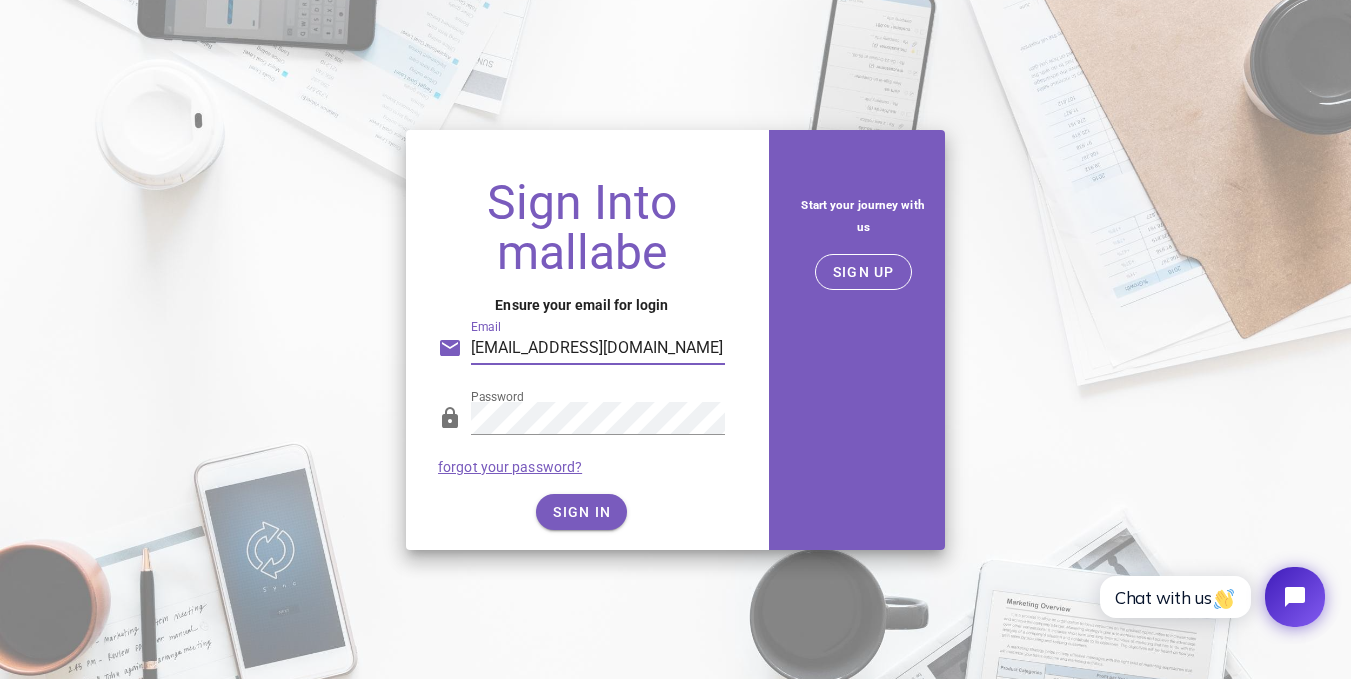 click on "ammarhot1124@gmail.com" at bounding box center [598, 348] 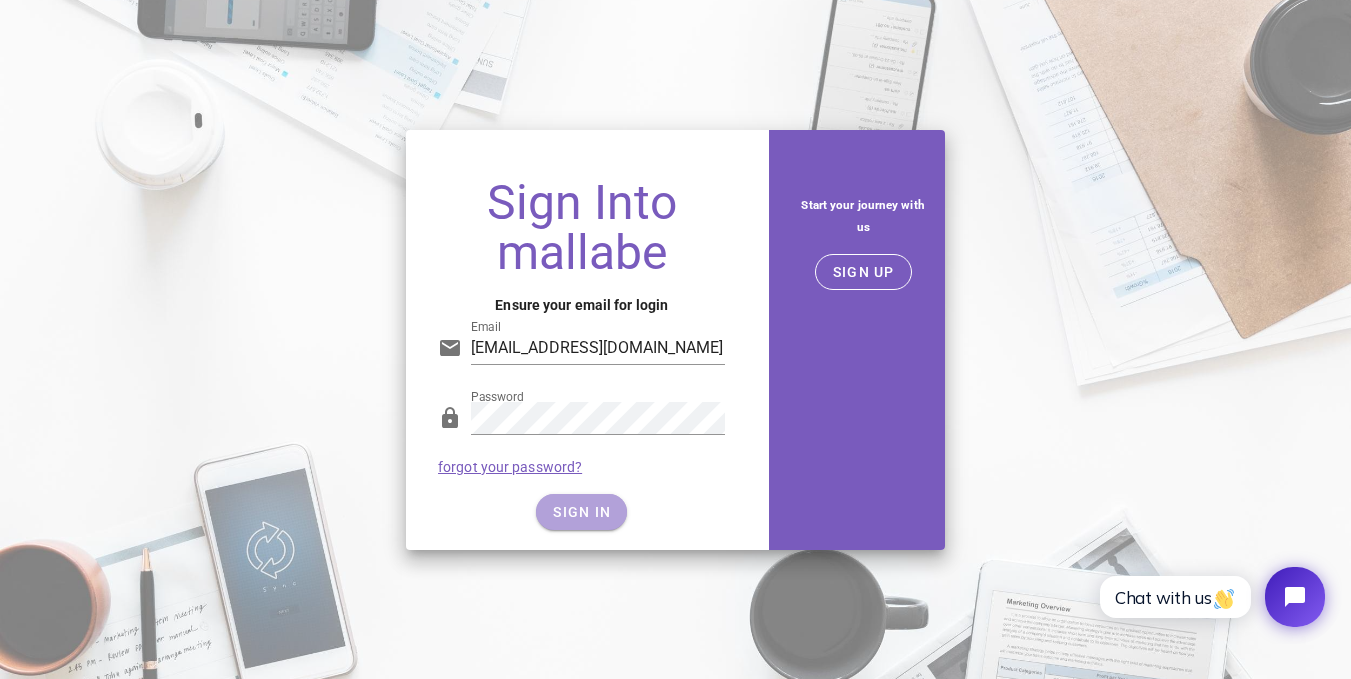 click on "SIGN IN" at bounding box center [581, 512] 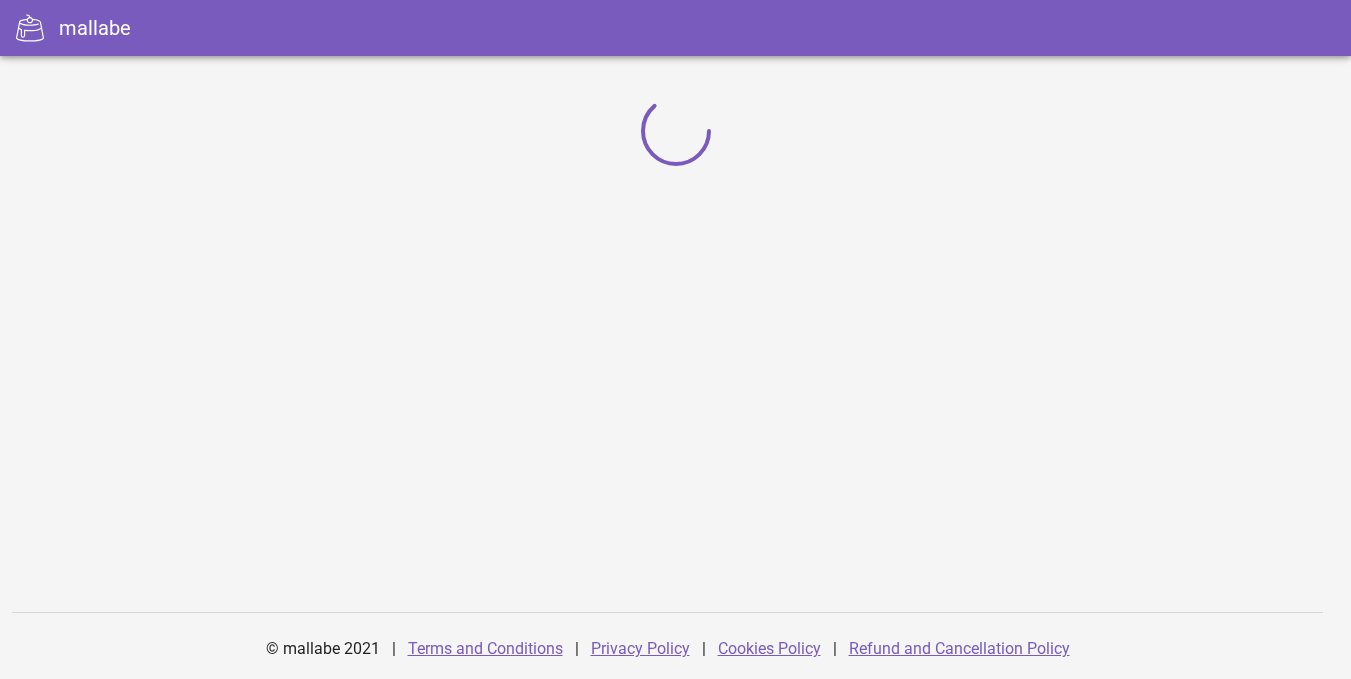 scroll, scrollTop: 0, scrollLeft: 0, axis: both 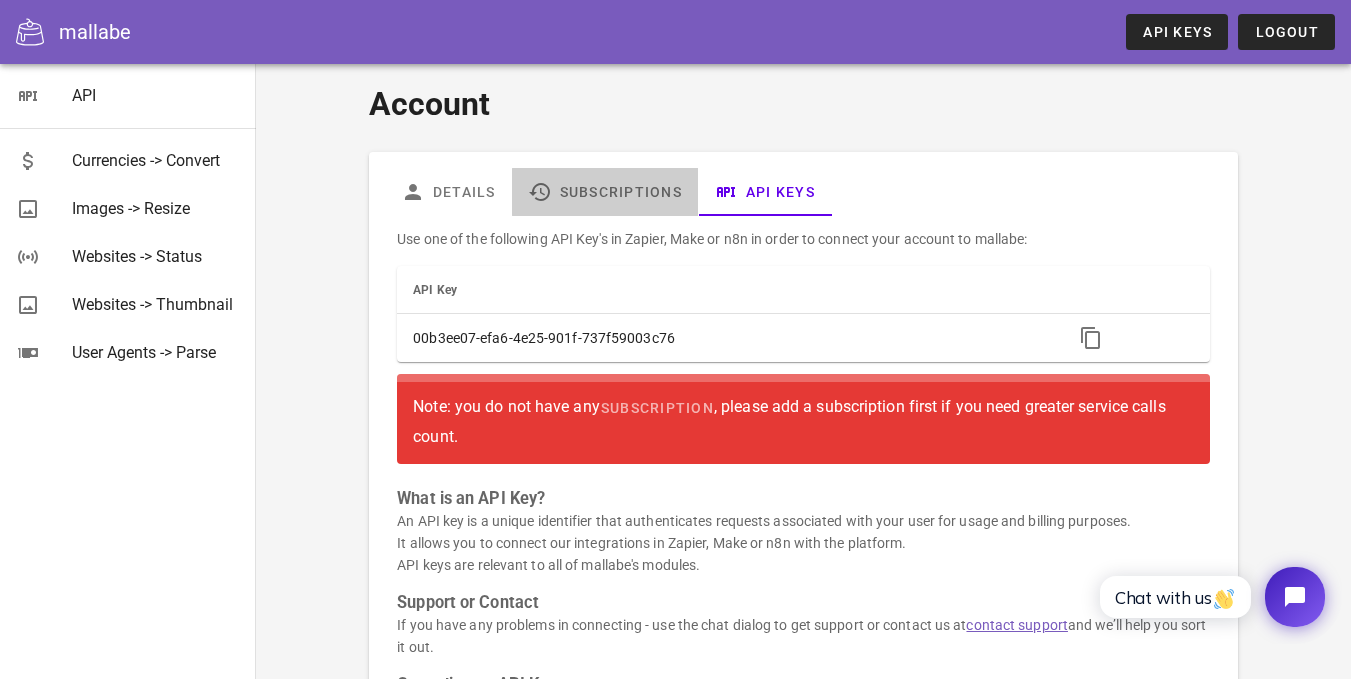 click on "Subscriptions" at bounding box center (605, 192) 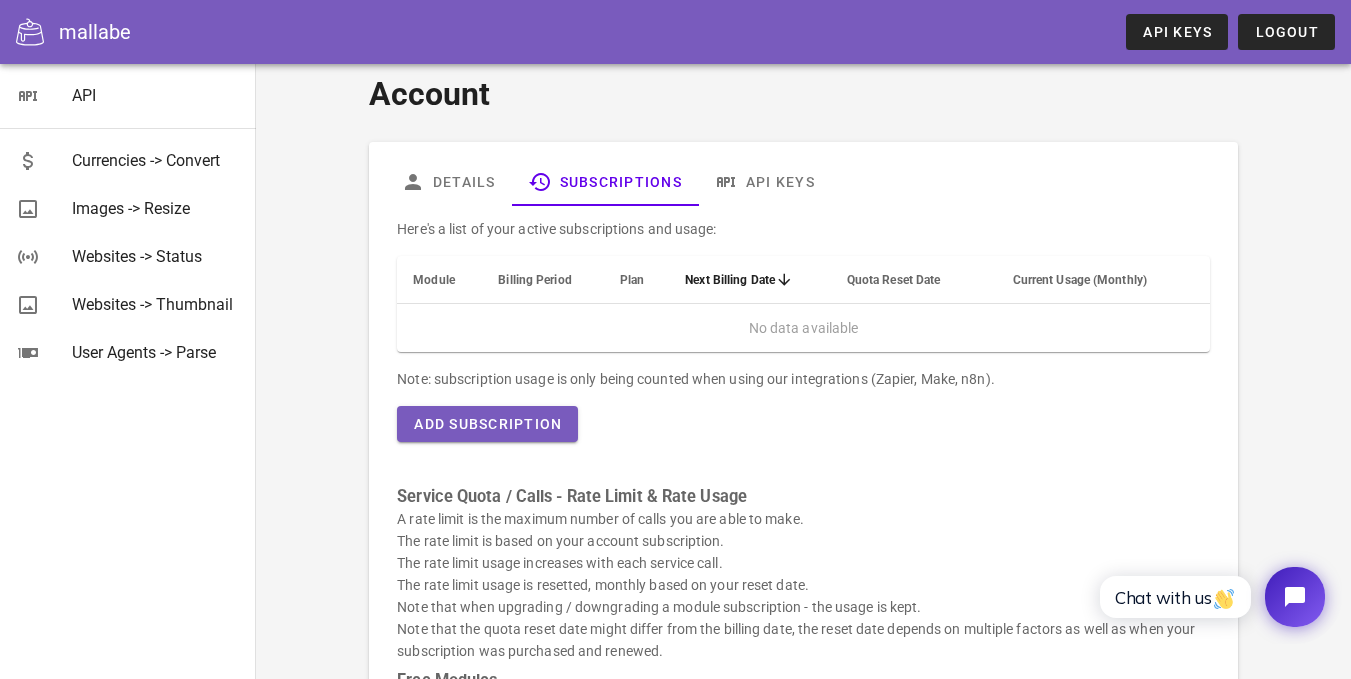 scroll, scrollTop: 0, scrollLeft: 0, axis: both 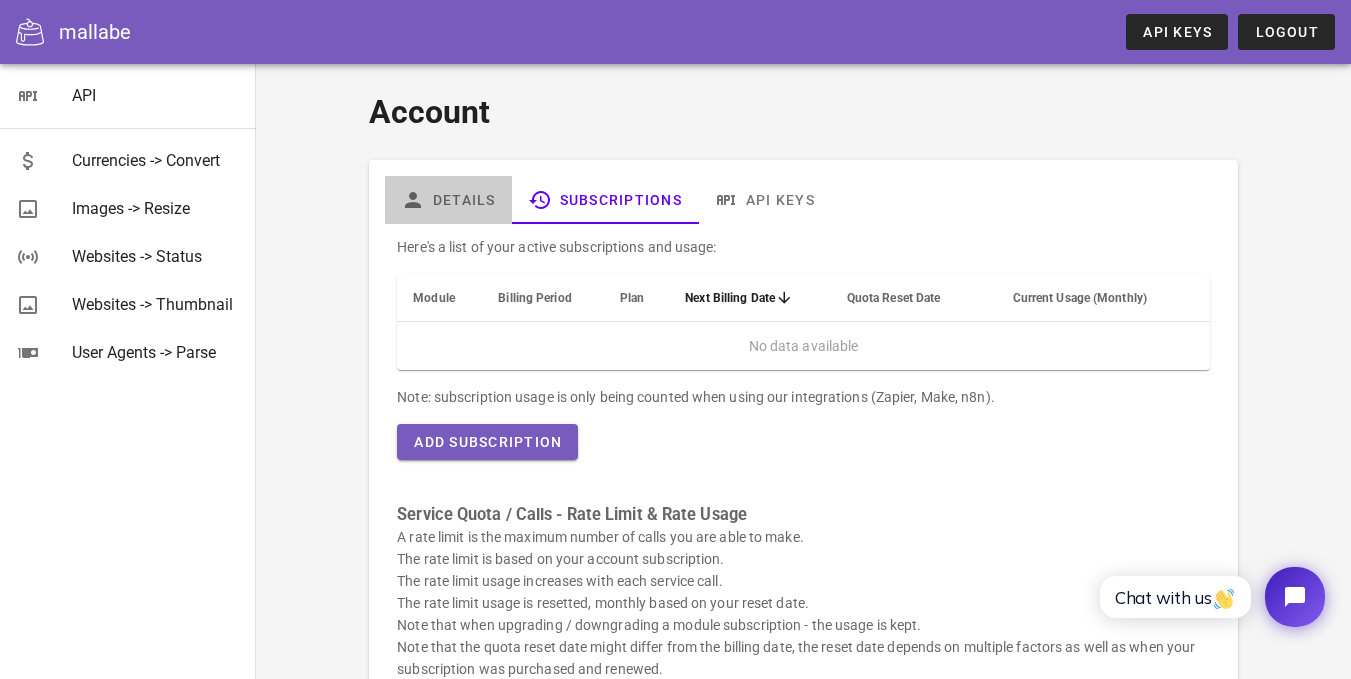 click on "Details" at bounding box center (448, 200) 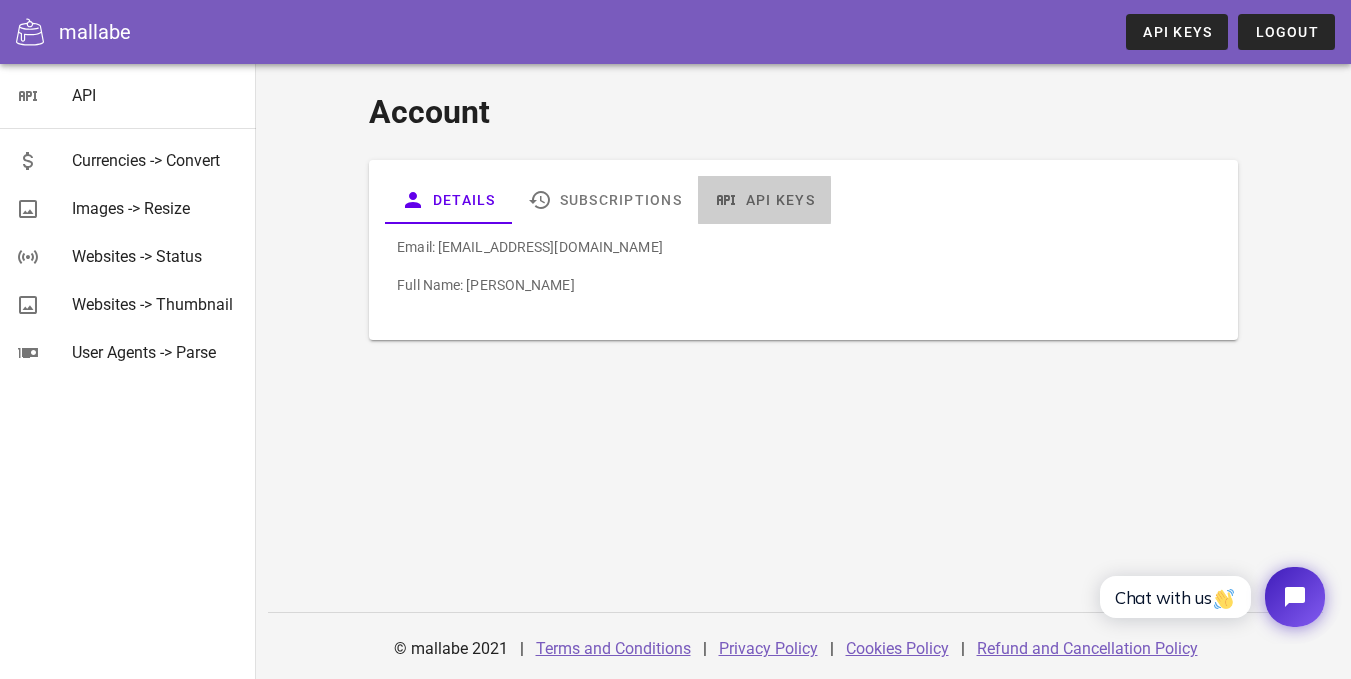 click on "API Keys" at bounding box center (764, 200) 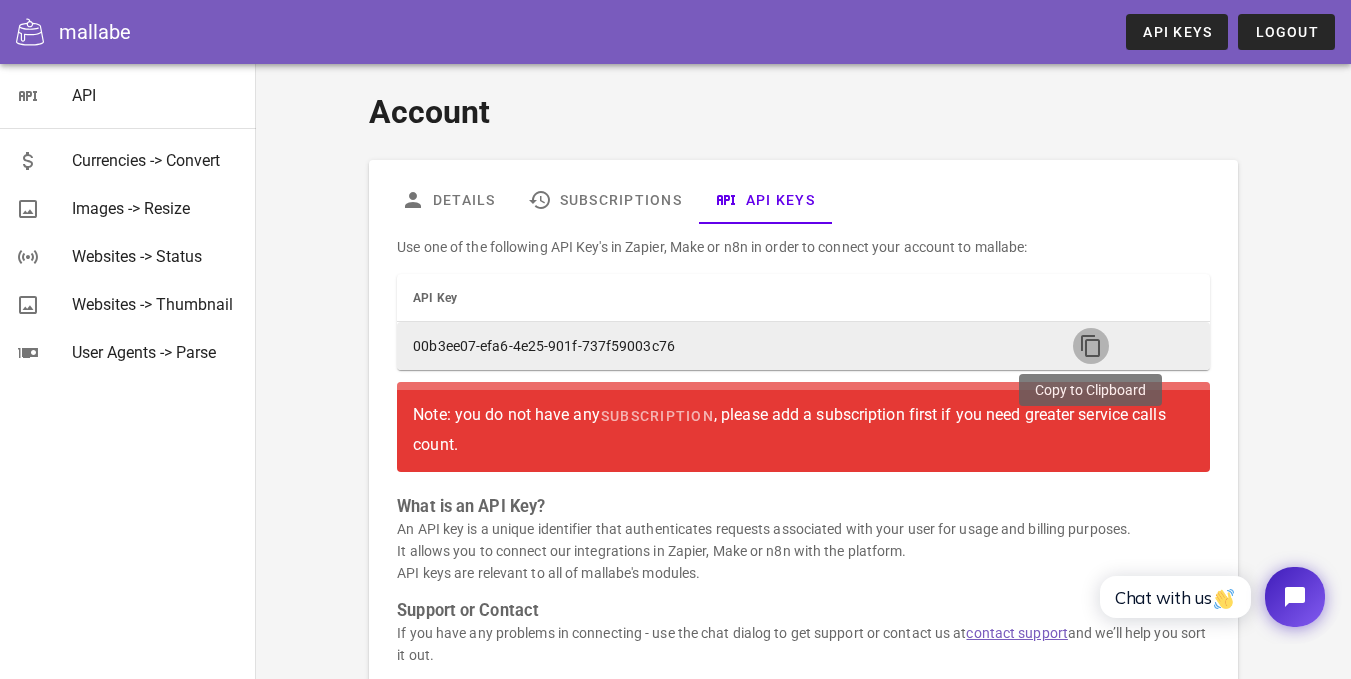 click at bounding box center (1091, 346) 